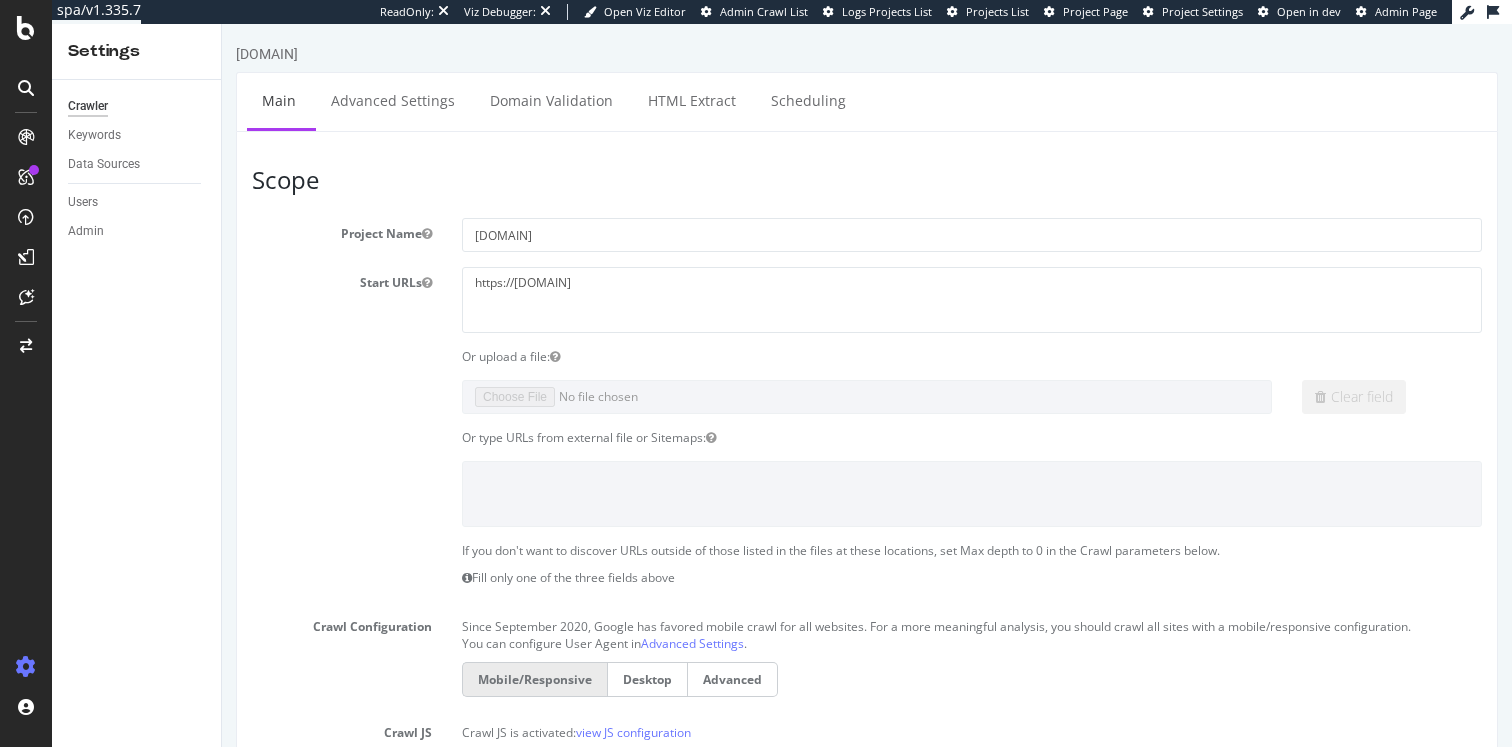 scroll, scrollTop: 0, scrollLeft: 0, axis: both 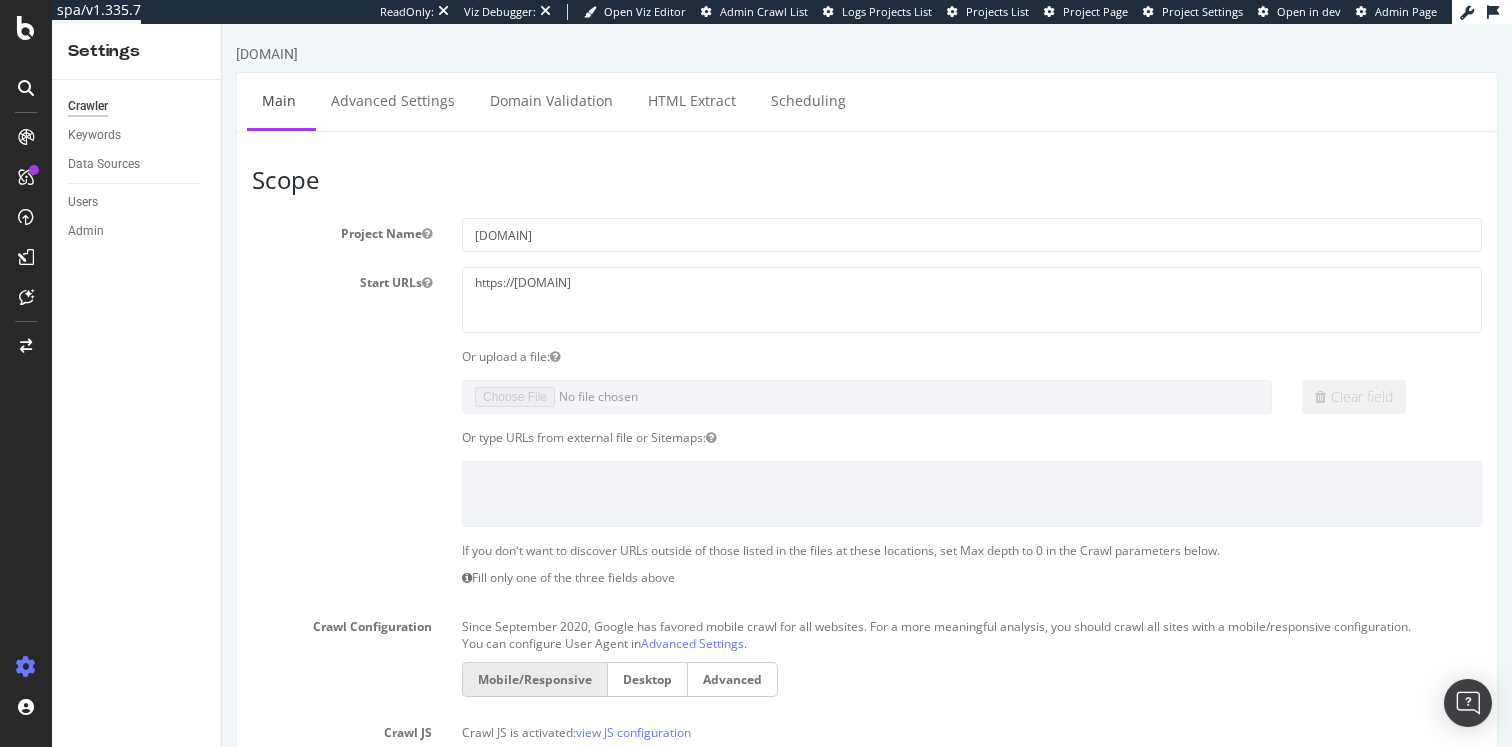 click on "Or upload a file:" at bounding box center (972, 356) 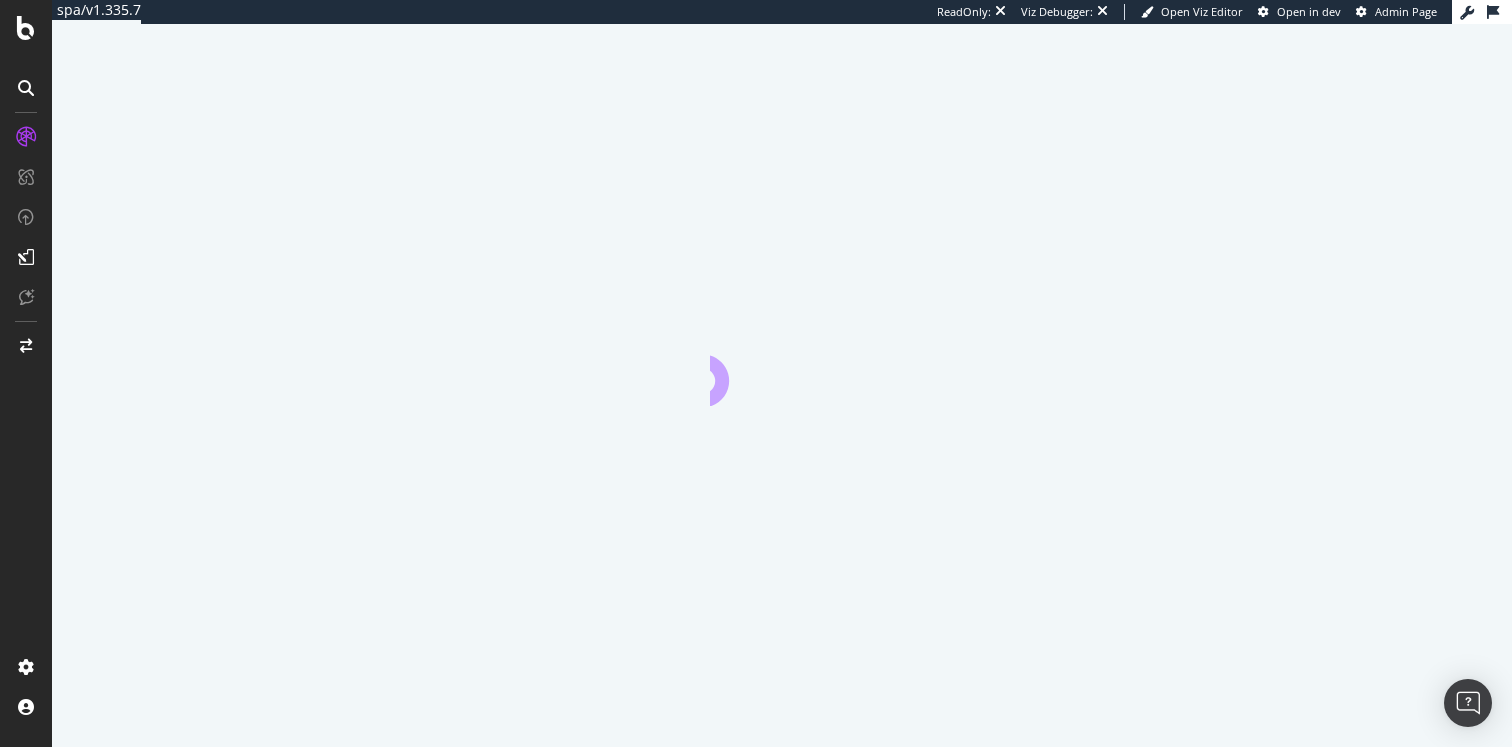 scroll, scrollTop: 0, scrollLeft: 0, axis: both 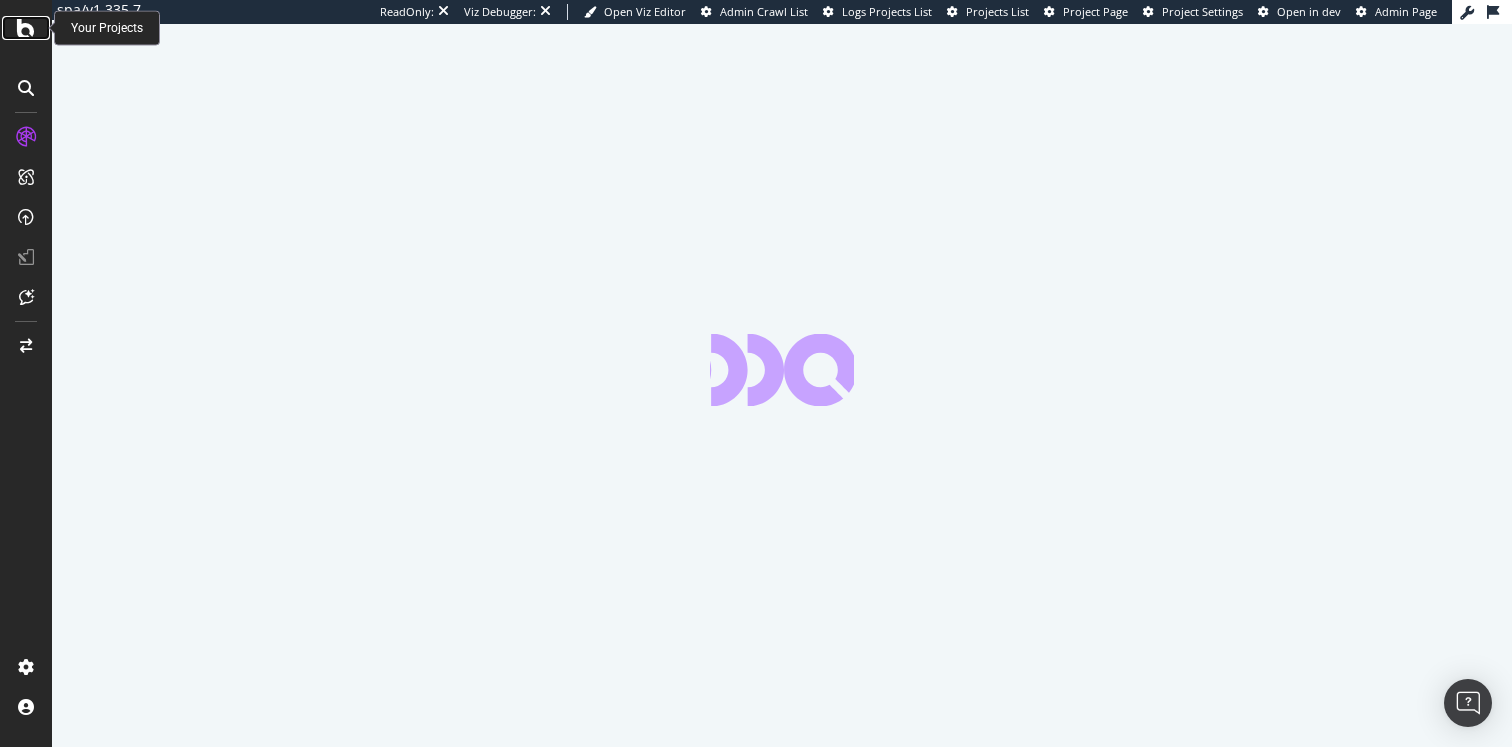 click at bounding box center (26, 28) 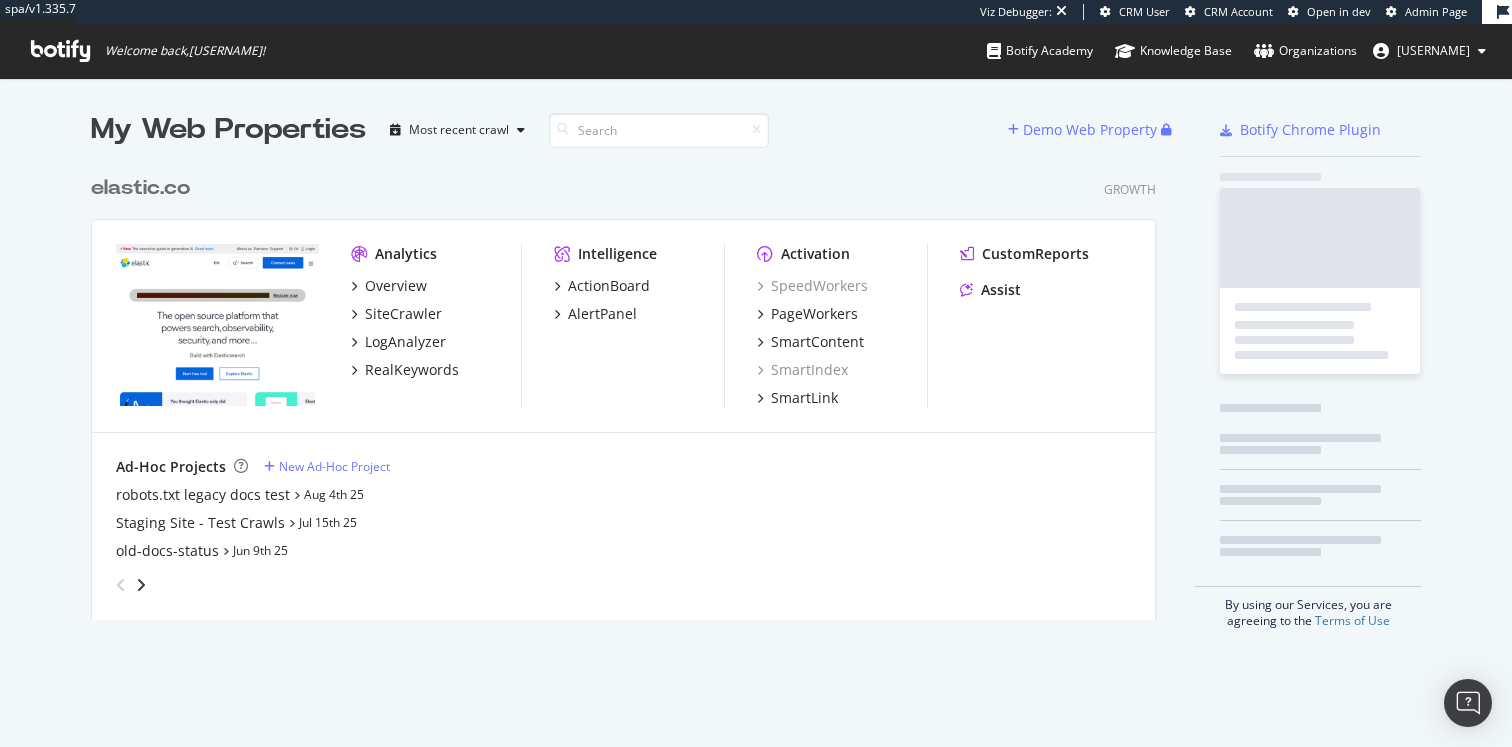 scroll, scrollTop: 1, scrollLeft: 1, axis: both 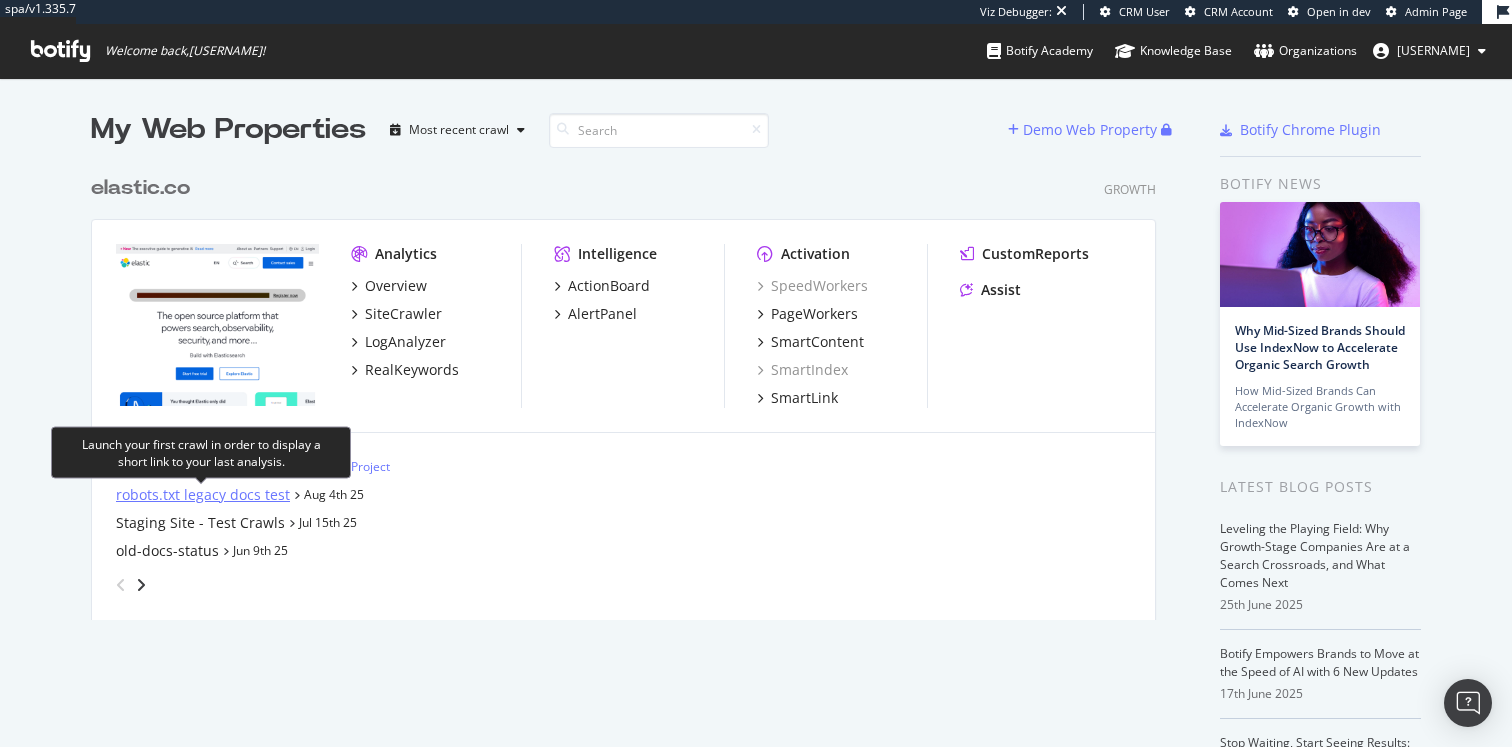click on "robots.txt legacy docs test" at bounding box center [203, 495] 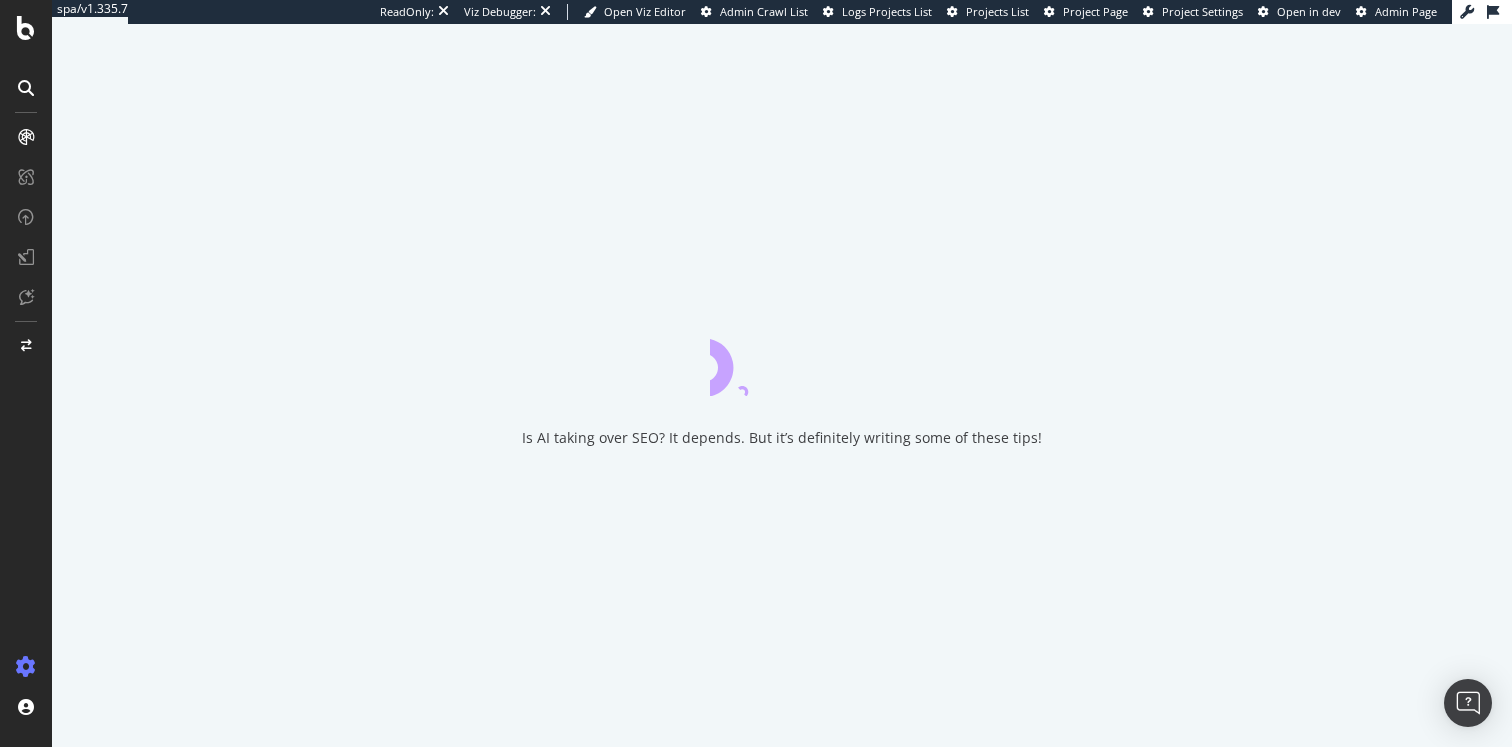 scroll, scrollTop: 0, scrollLeft: 0, axis: both 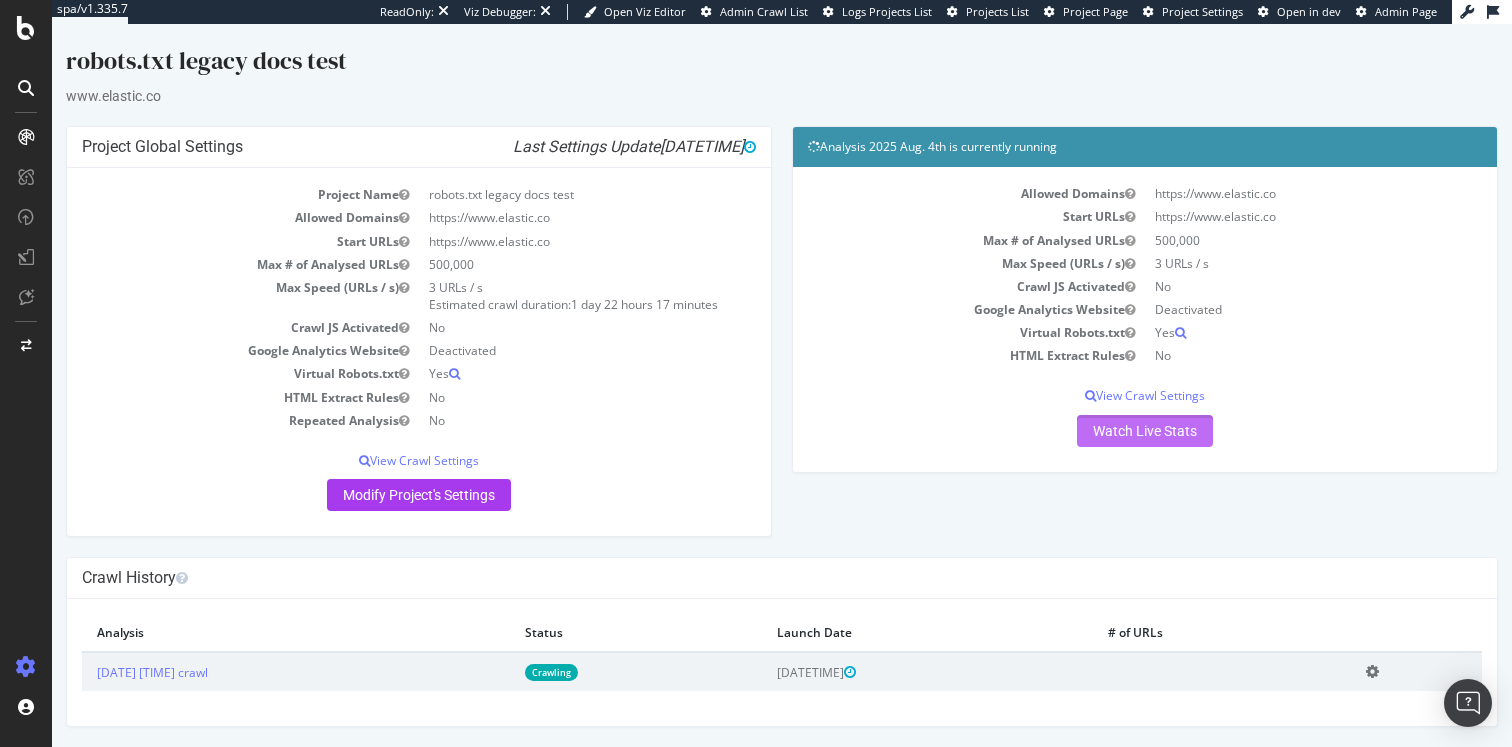 click on "Watch Live Stats" at bounding box center [1145, 431] 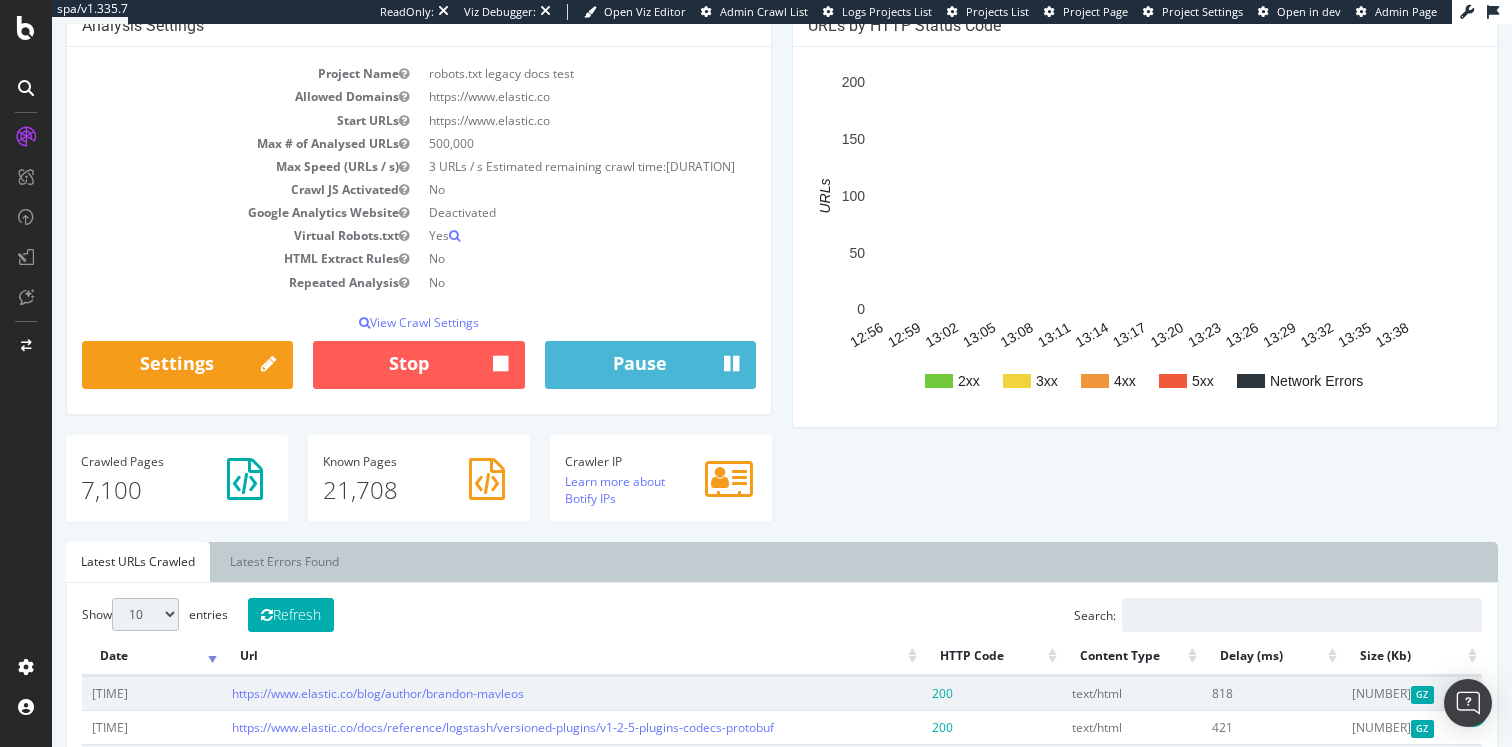 scroll, scrollTop: 0, scrollLeft: 0, axis: both 